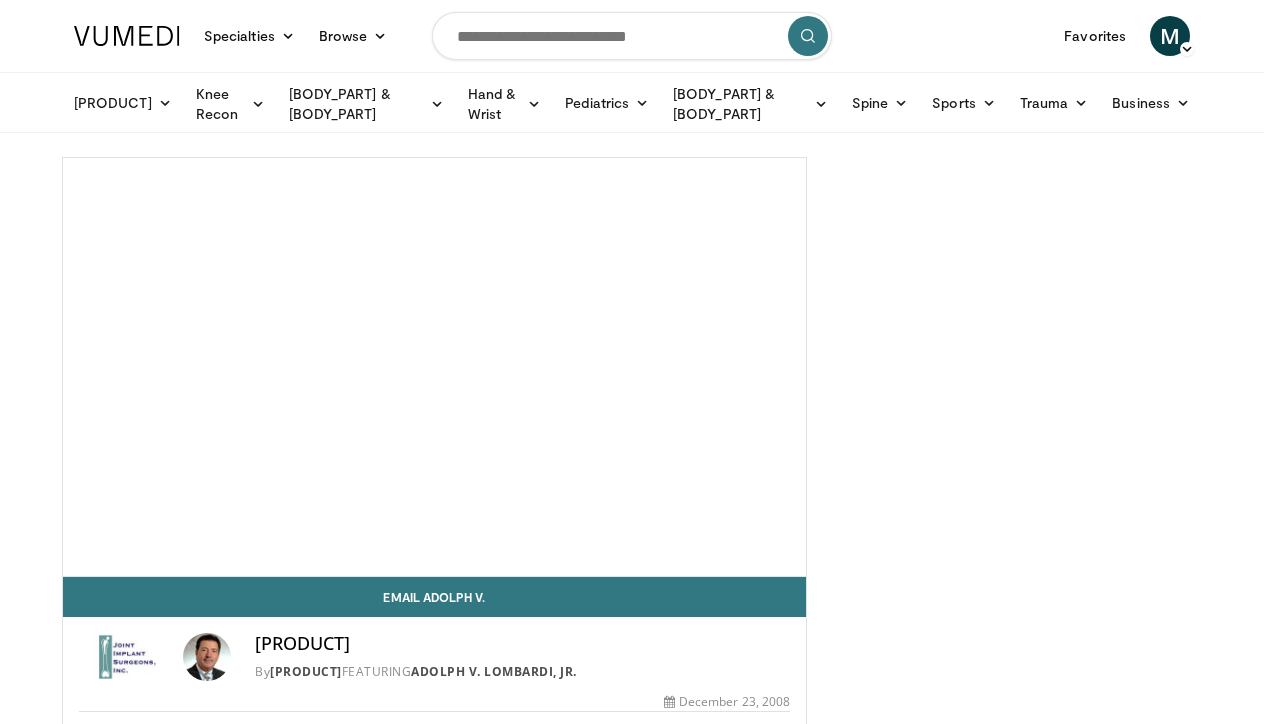 scroll, scrollTop: 0, scrollLeft: 0, axis: both 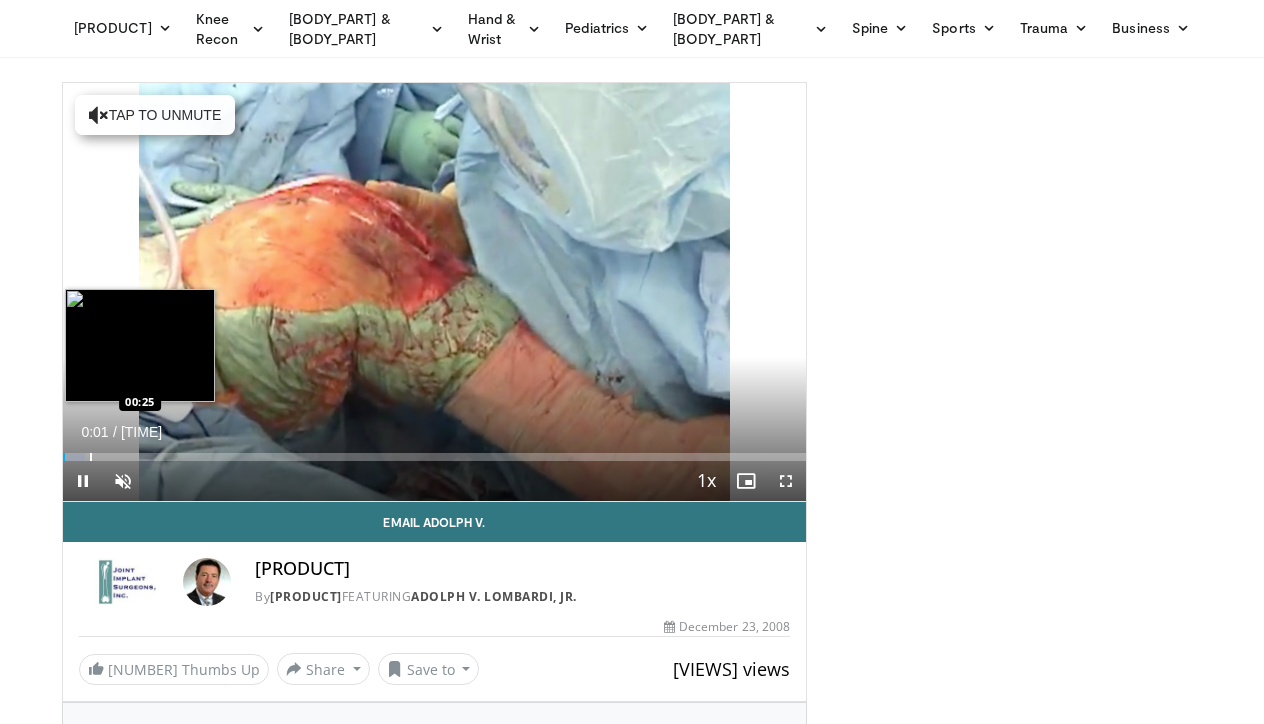 click on "10 seconds
Tap to unmute" at bounding box center (434, 292) 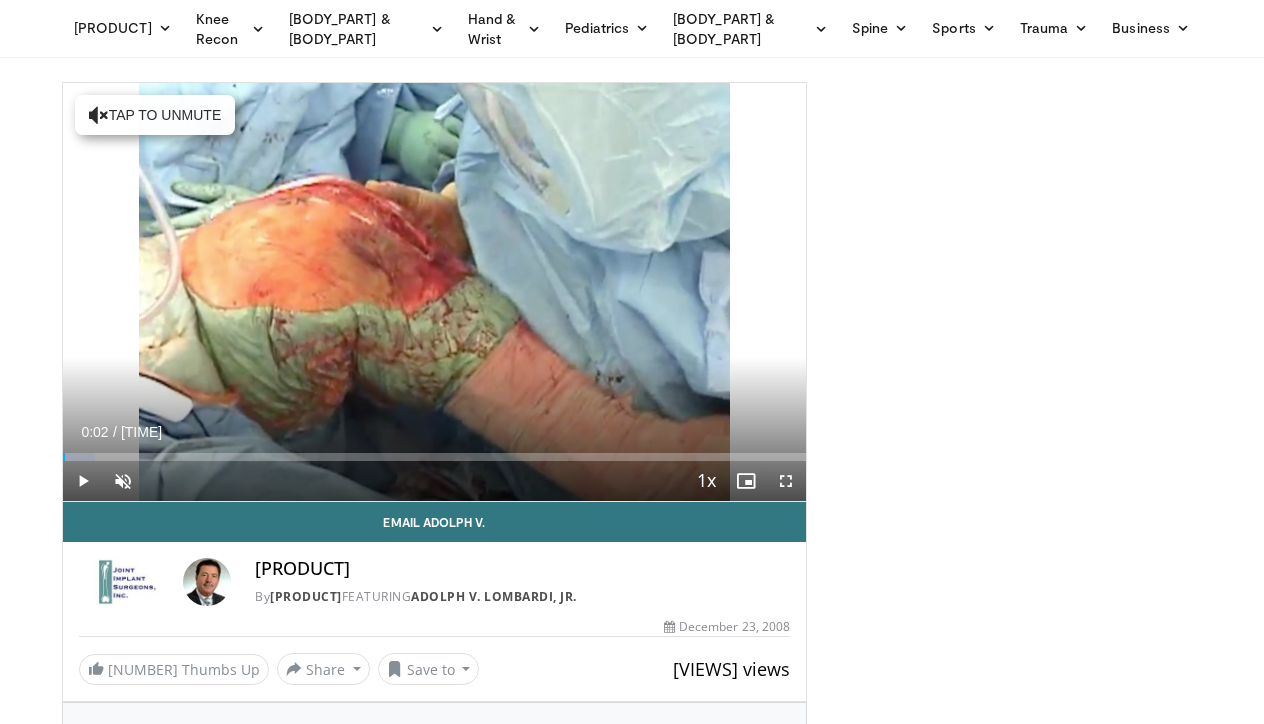 click at bounding box center [83, 481] 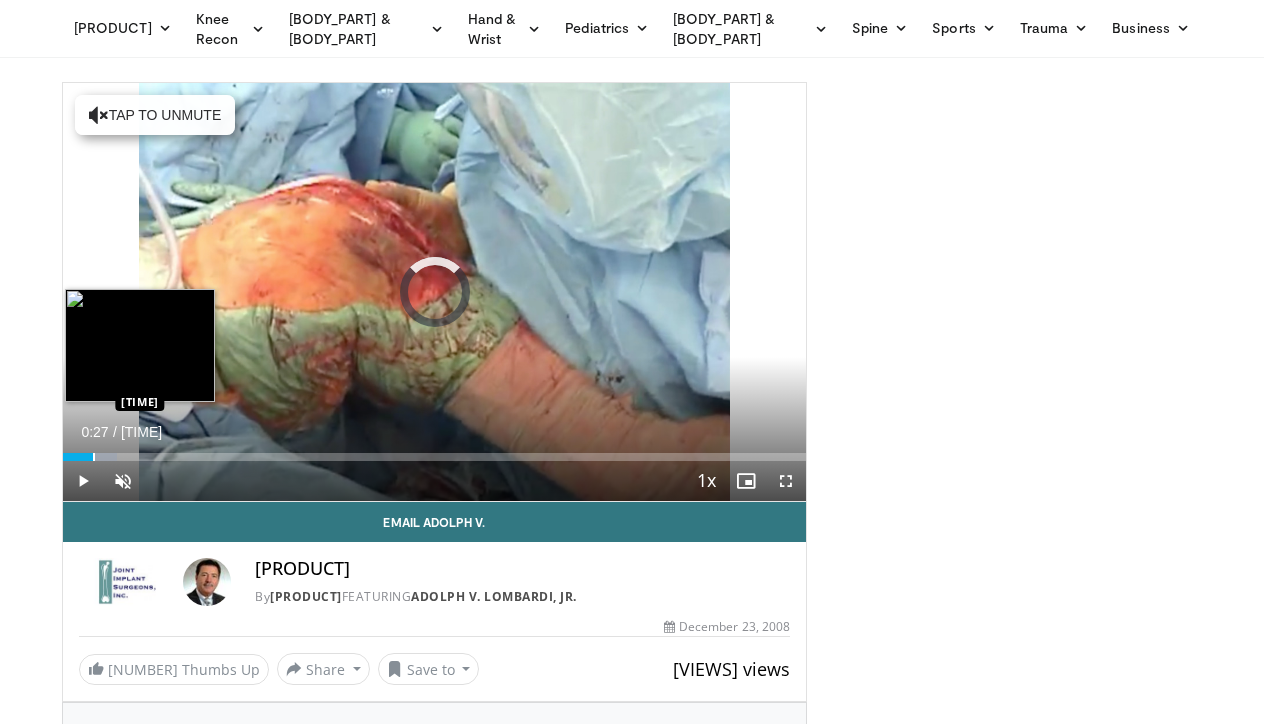 click at bounding box center [94, 457] 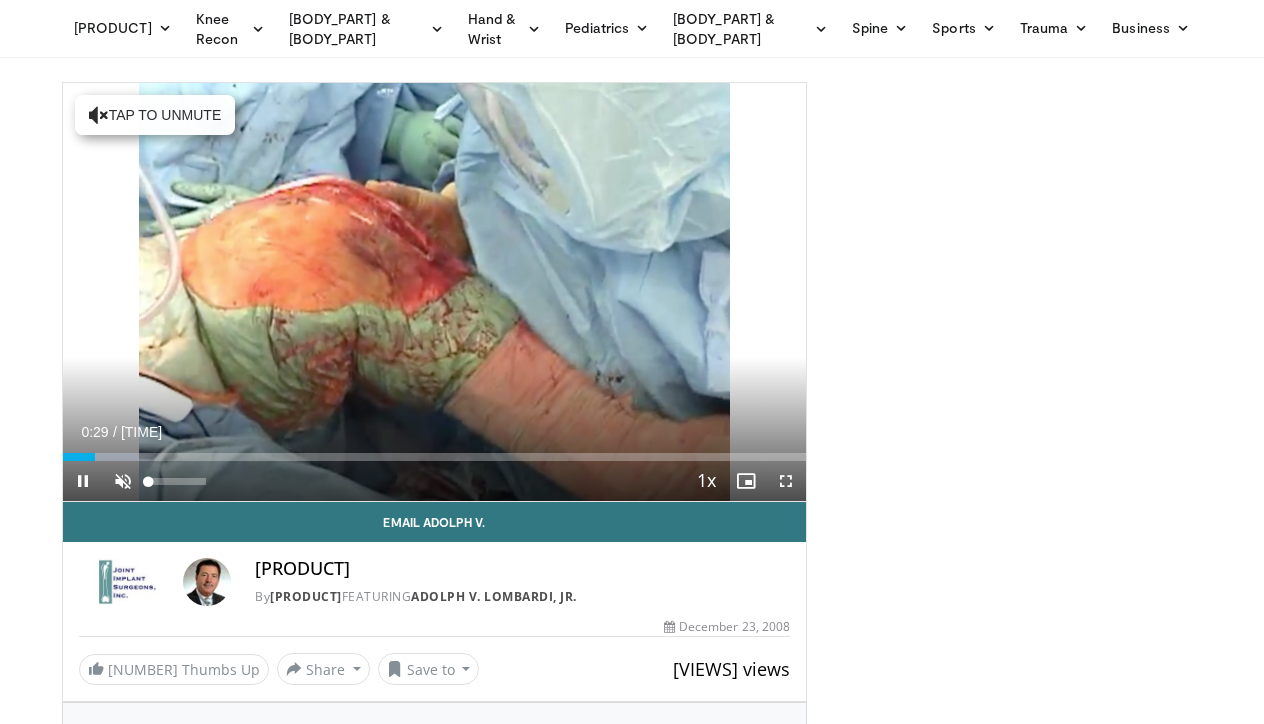 click at bounding box center [123, 481] 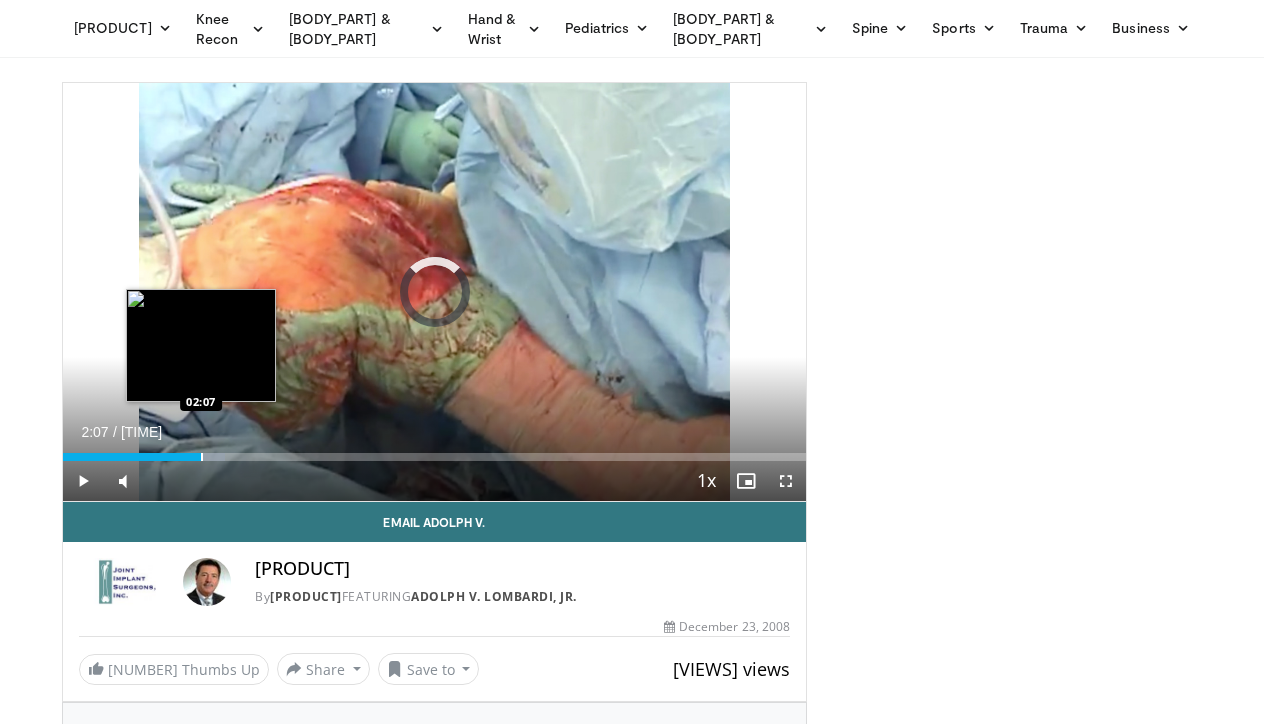 click at bounding box center [202, 457] 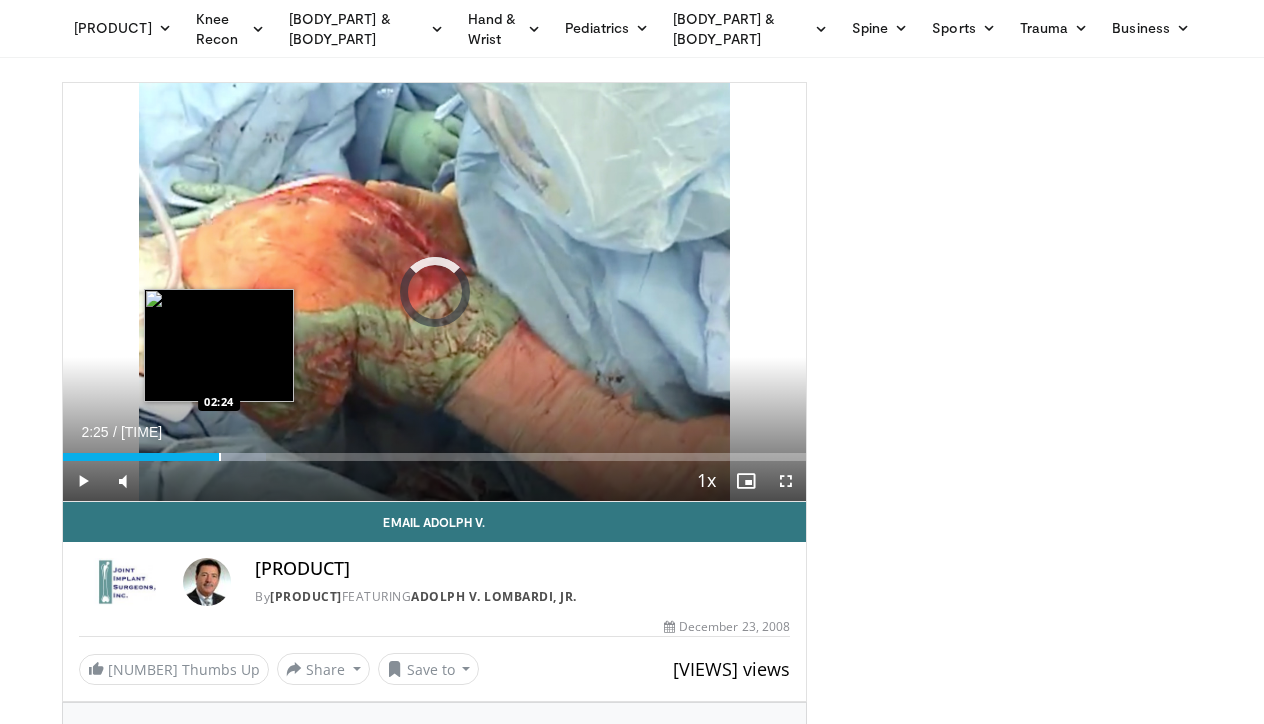 click at bounding box center [220, 457] 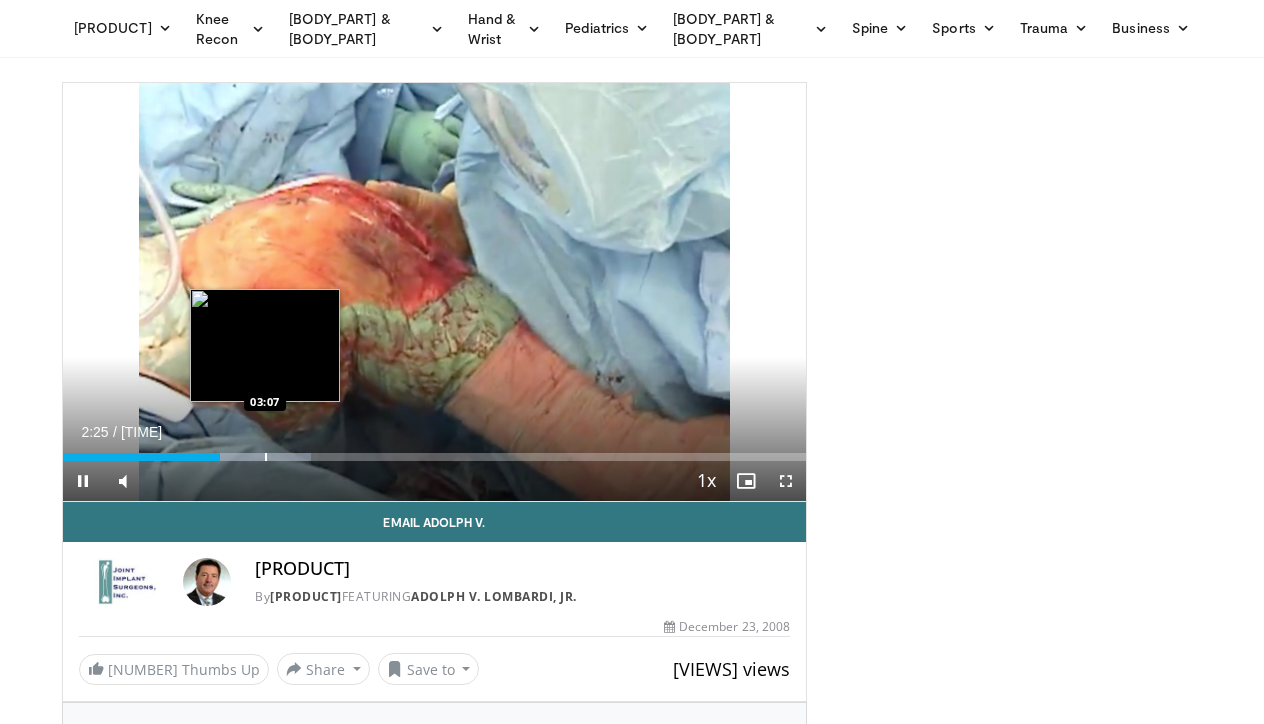 click at bounding box center [266, 457] 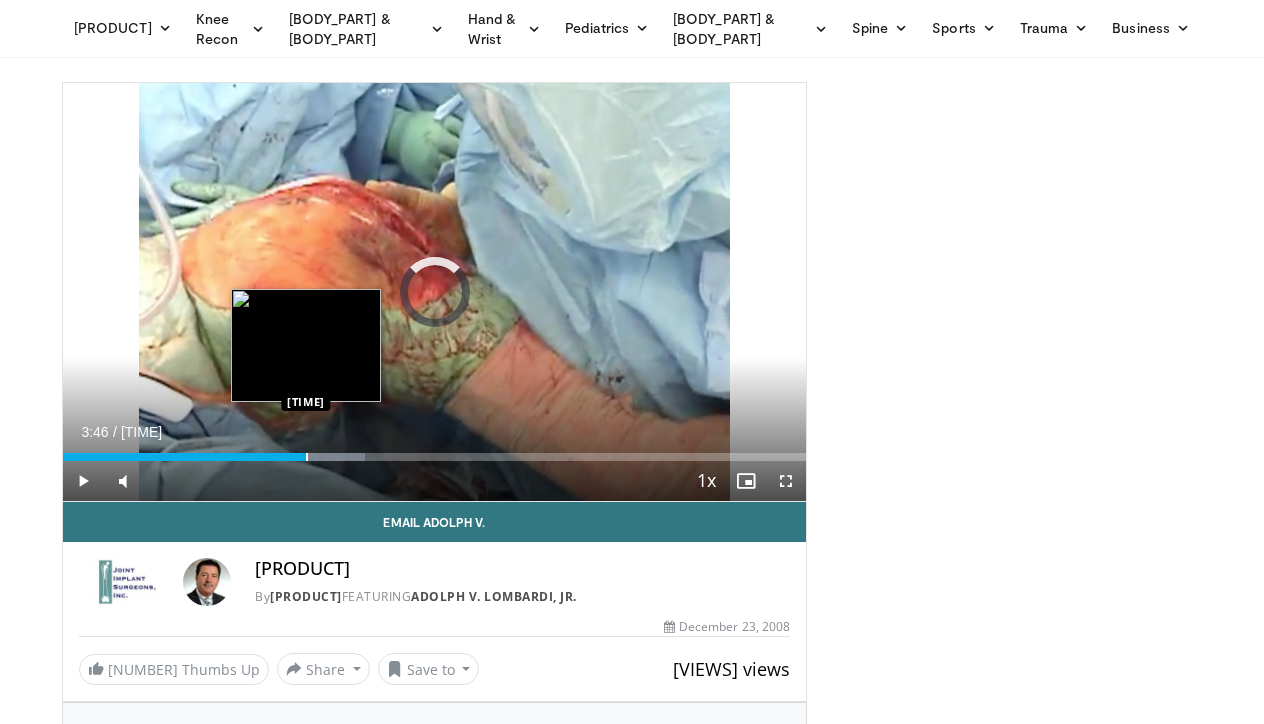 click at bounding box center [307, 457] 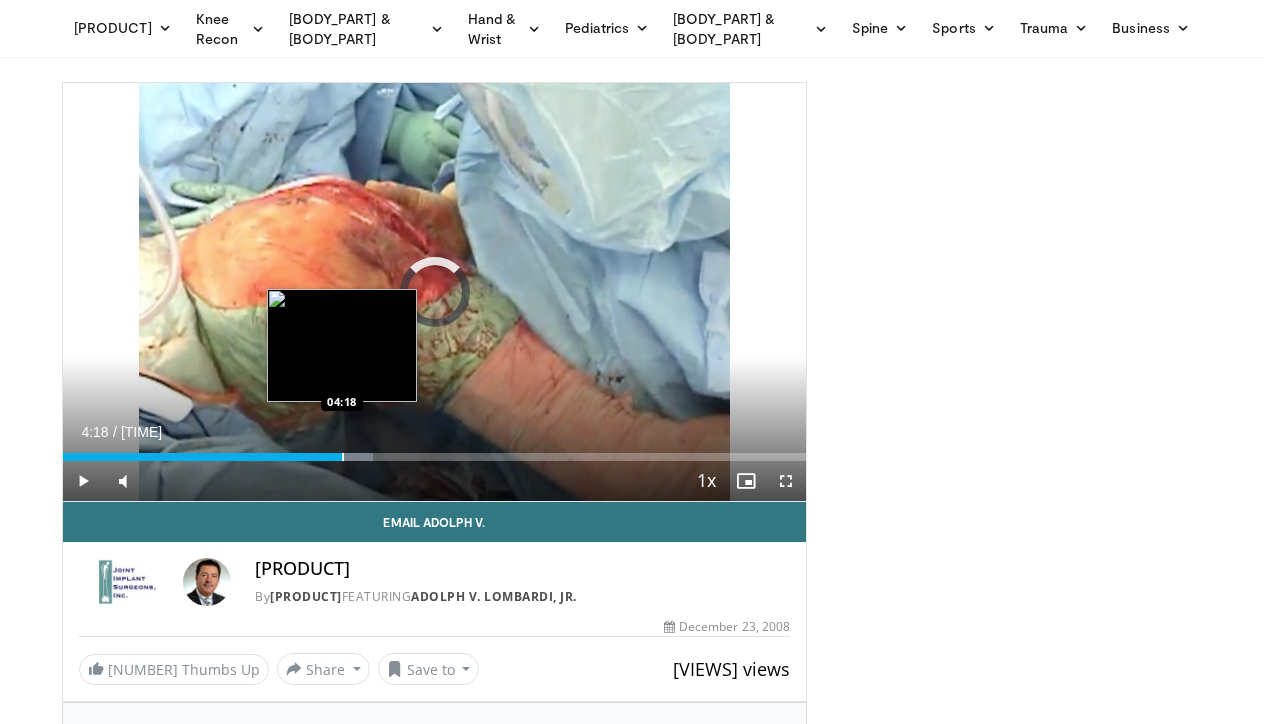 click at bounding box center (343, 457) 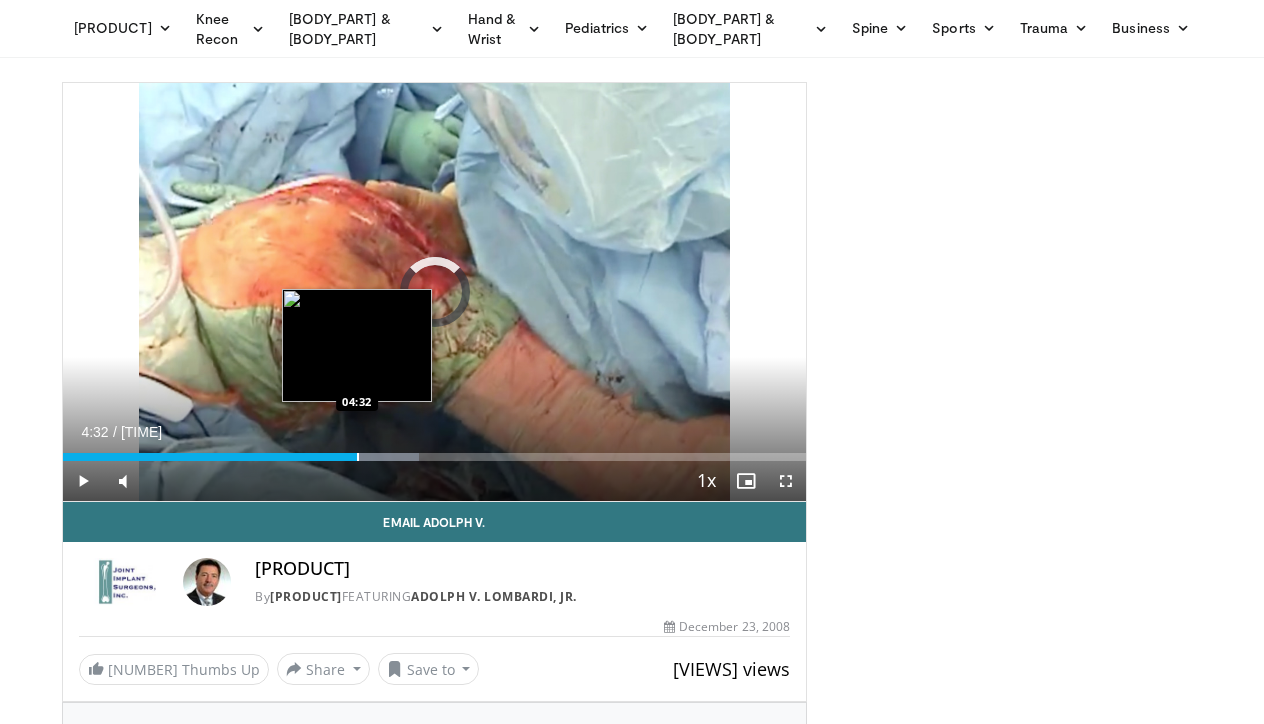 click at bounding box center (358, 457) 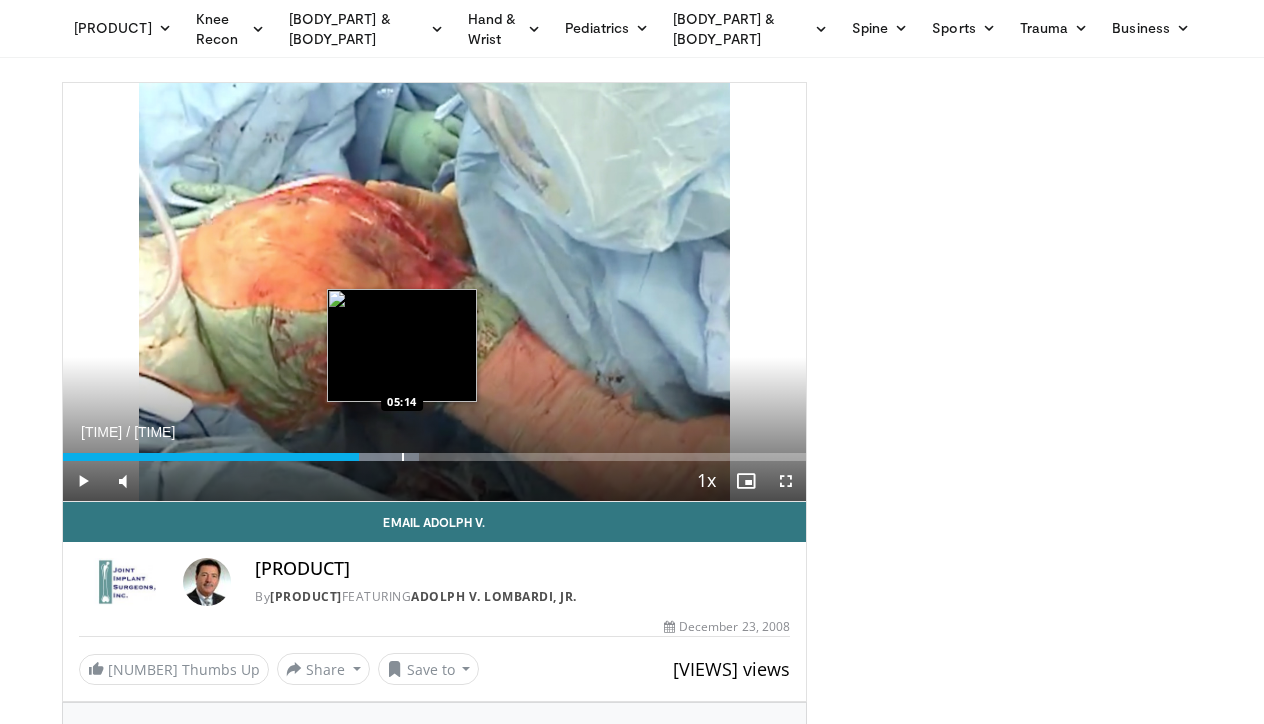 click at bounding box center [403, 457] 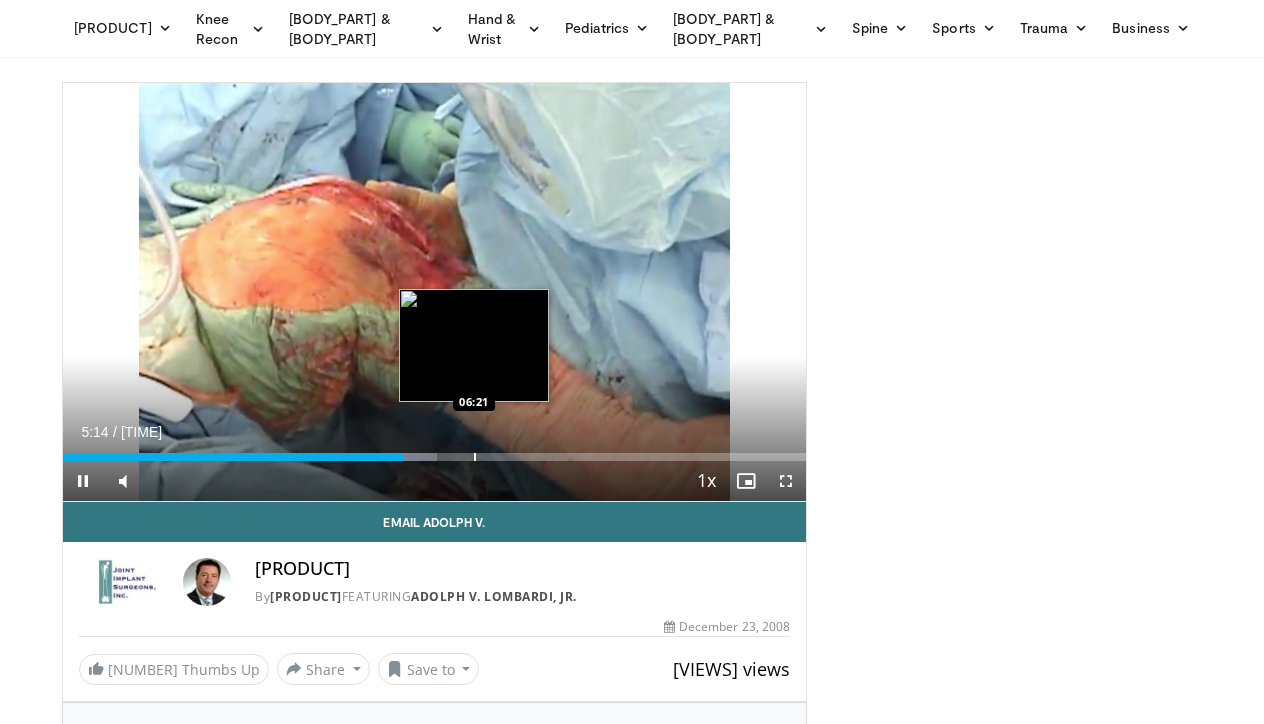click at bounding box center [475, 457] 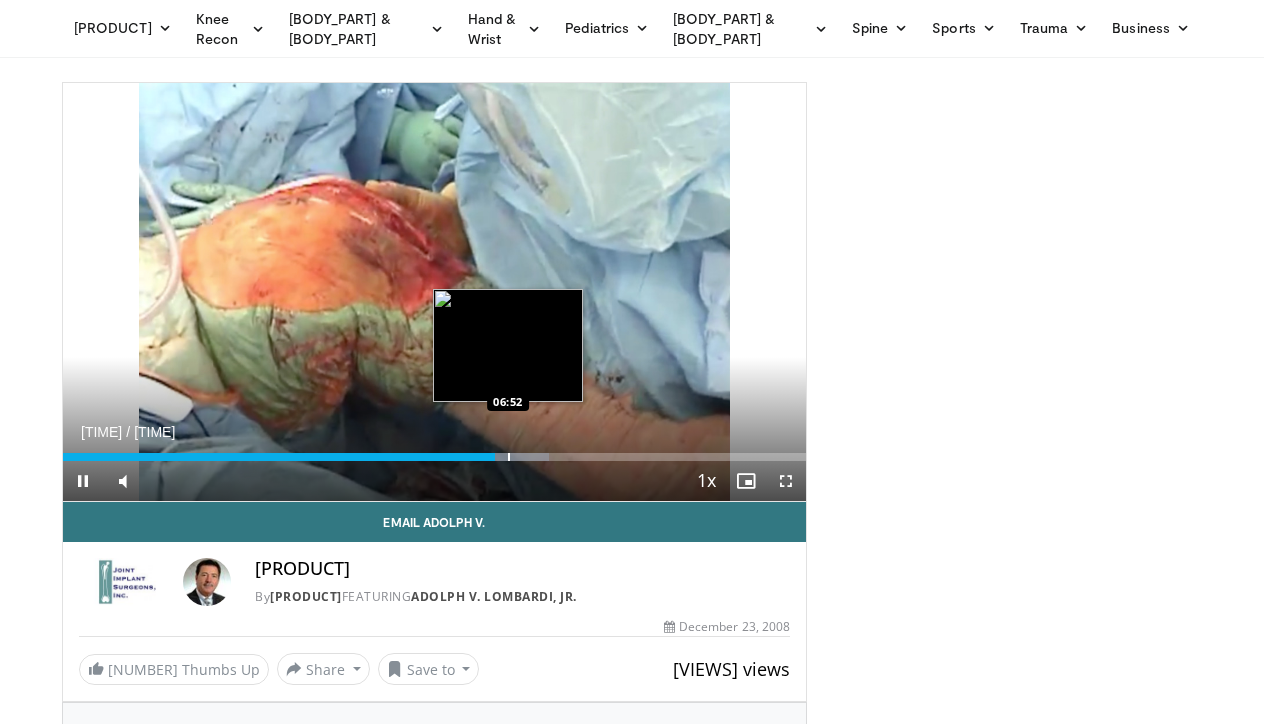 click at bounding box center (509, 457) 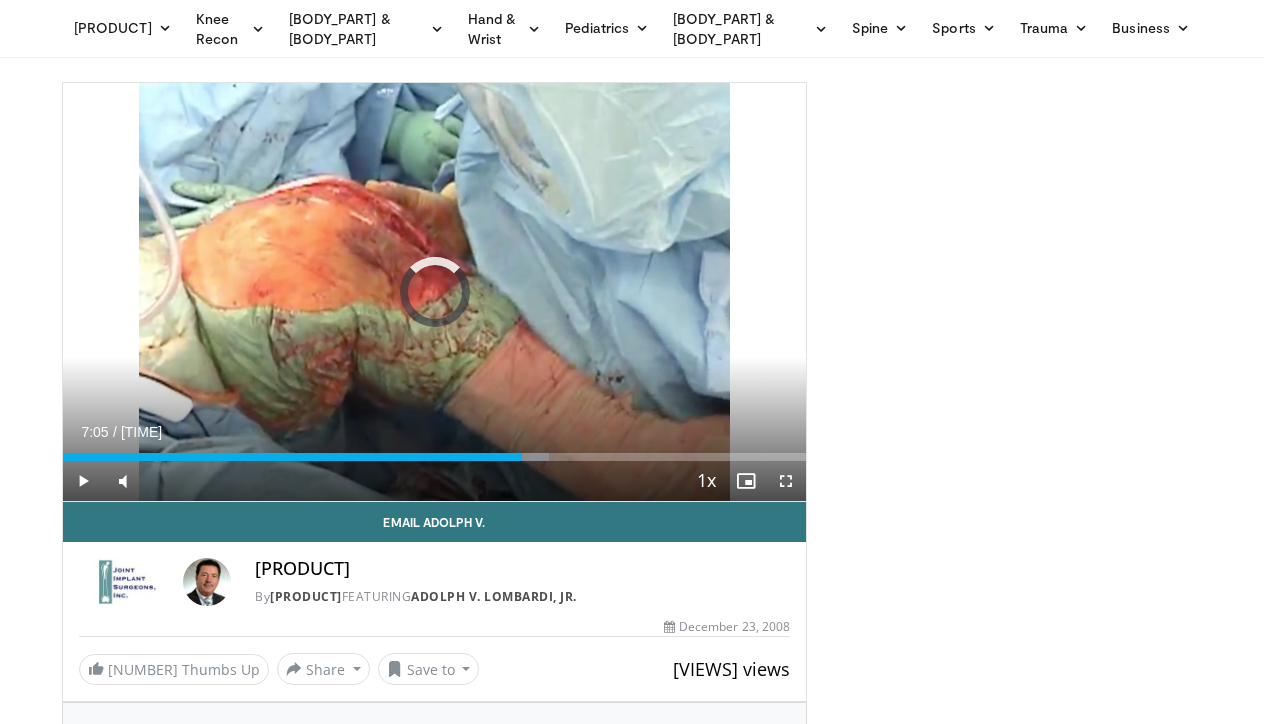 click at bounding box center [523, 457] 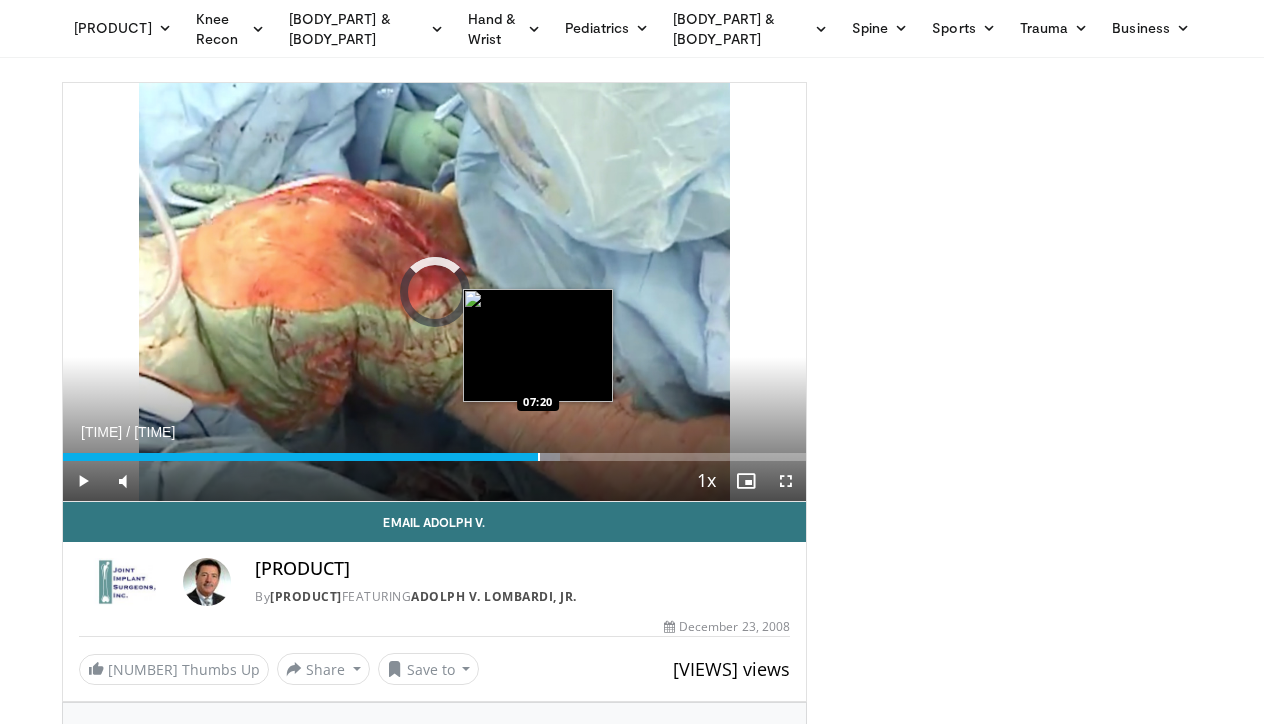 click at bounding box center (539, 457) 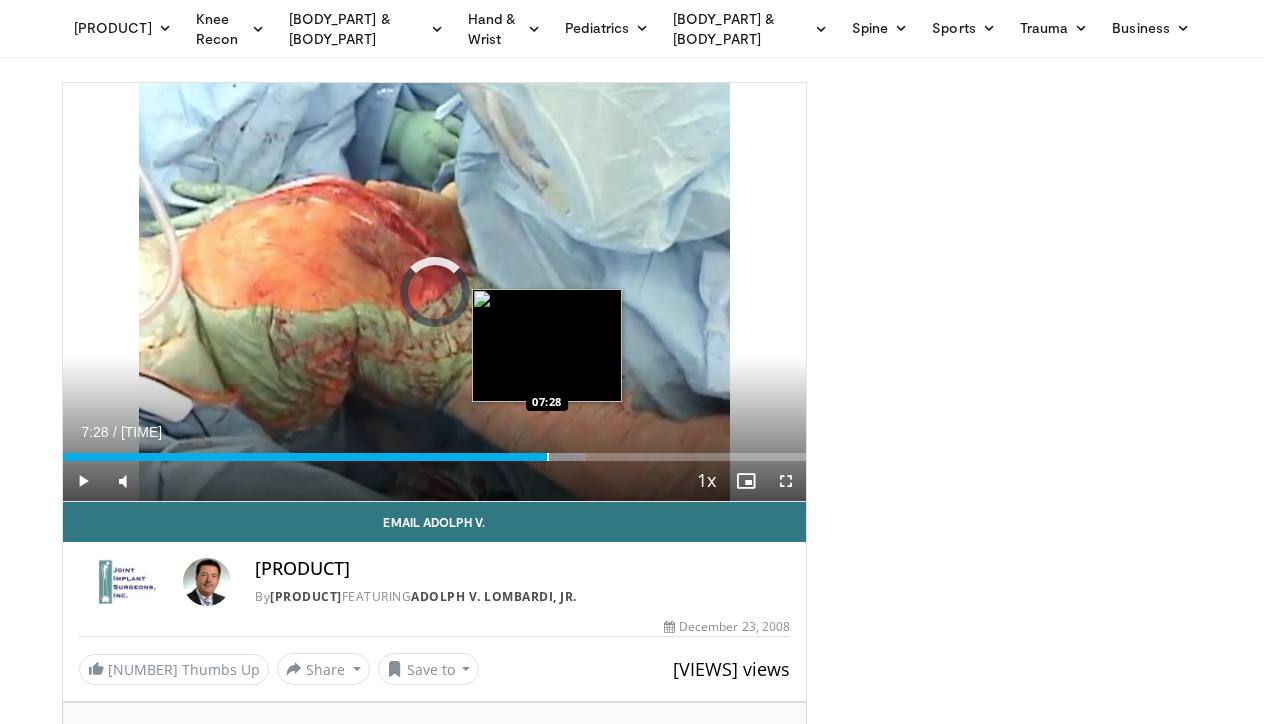 click at bounding box center (548, 457) 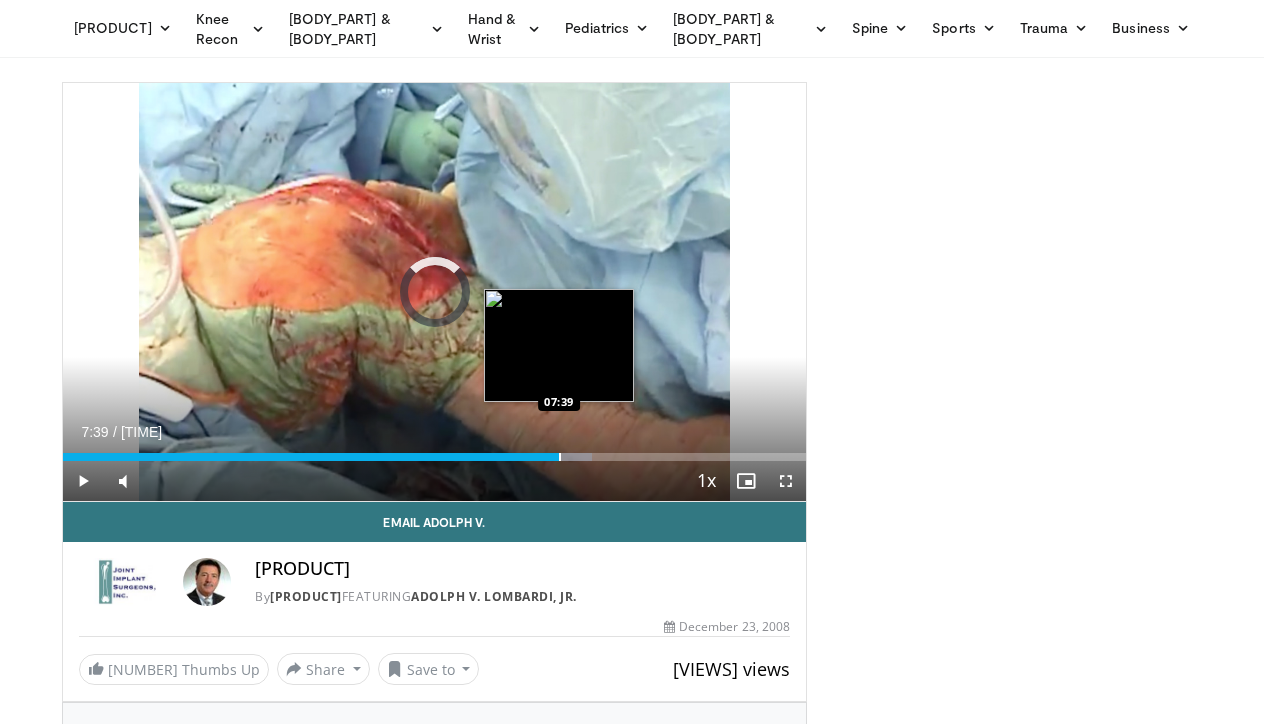 click at bounding box center (560, 457) 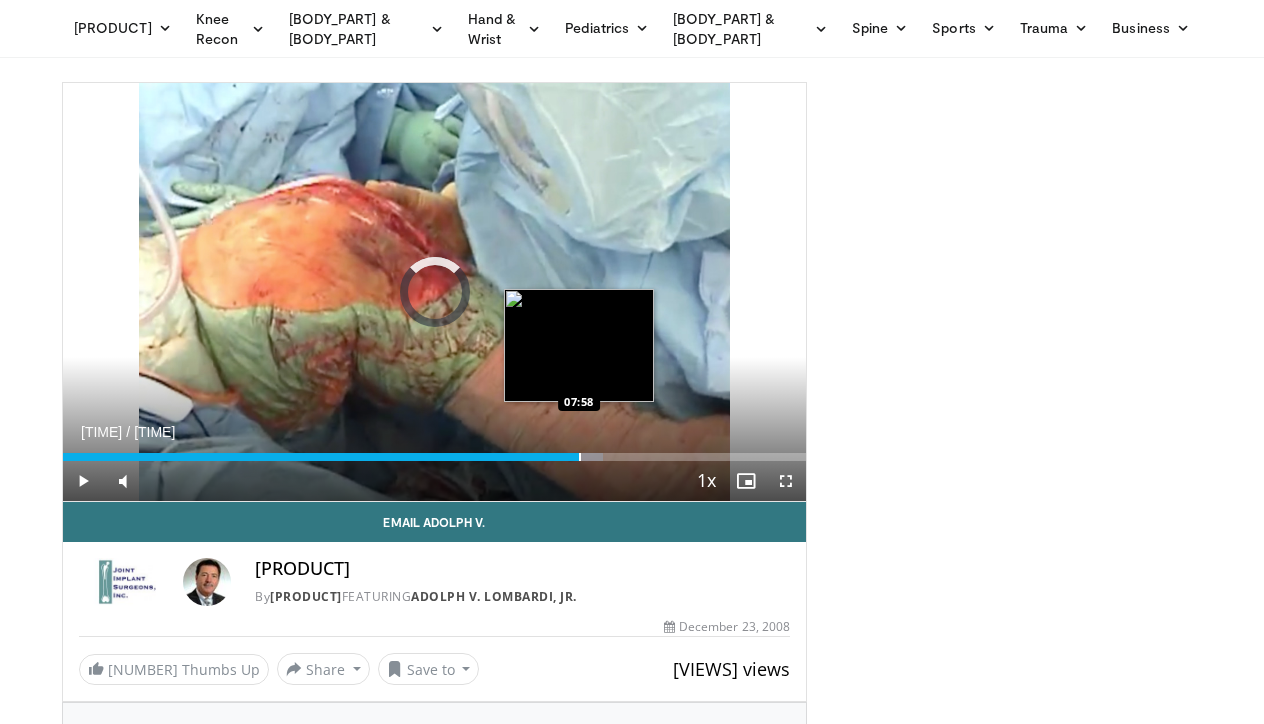click at bounding box center [580, 457] 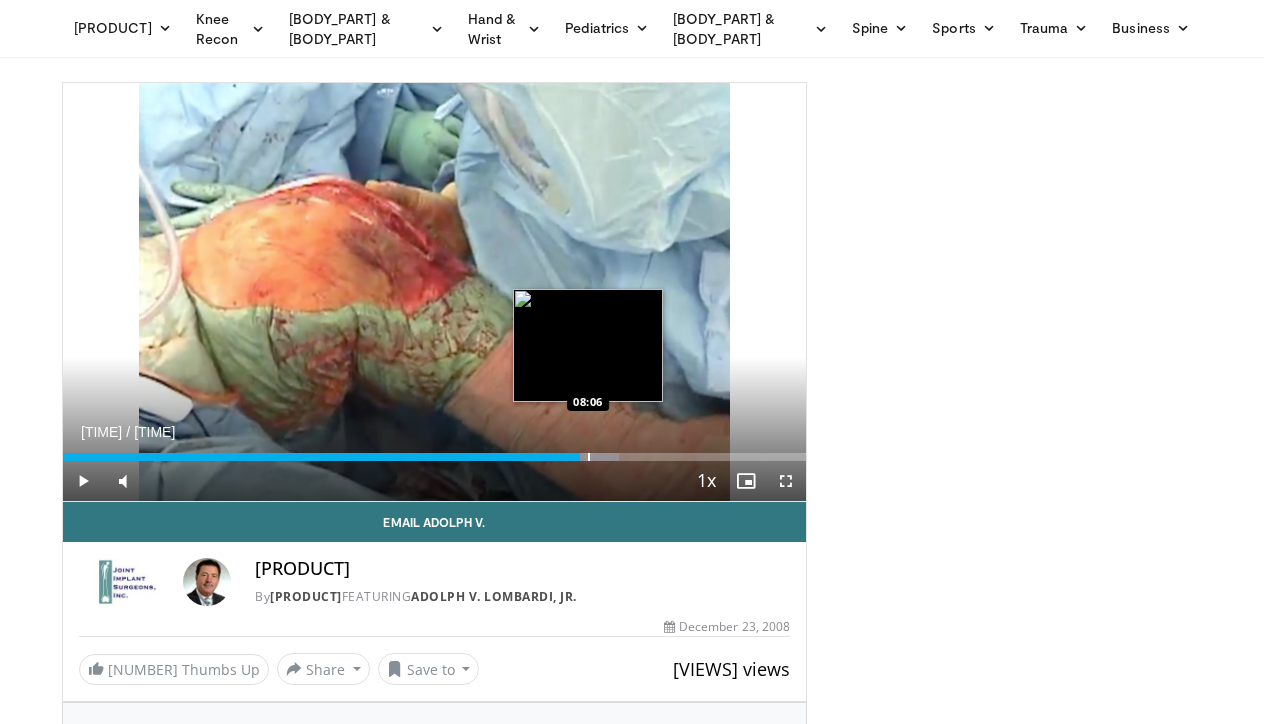 click at bounding box center (589, 457) 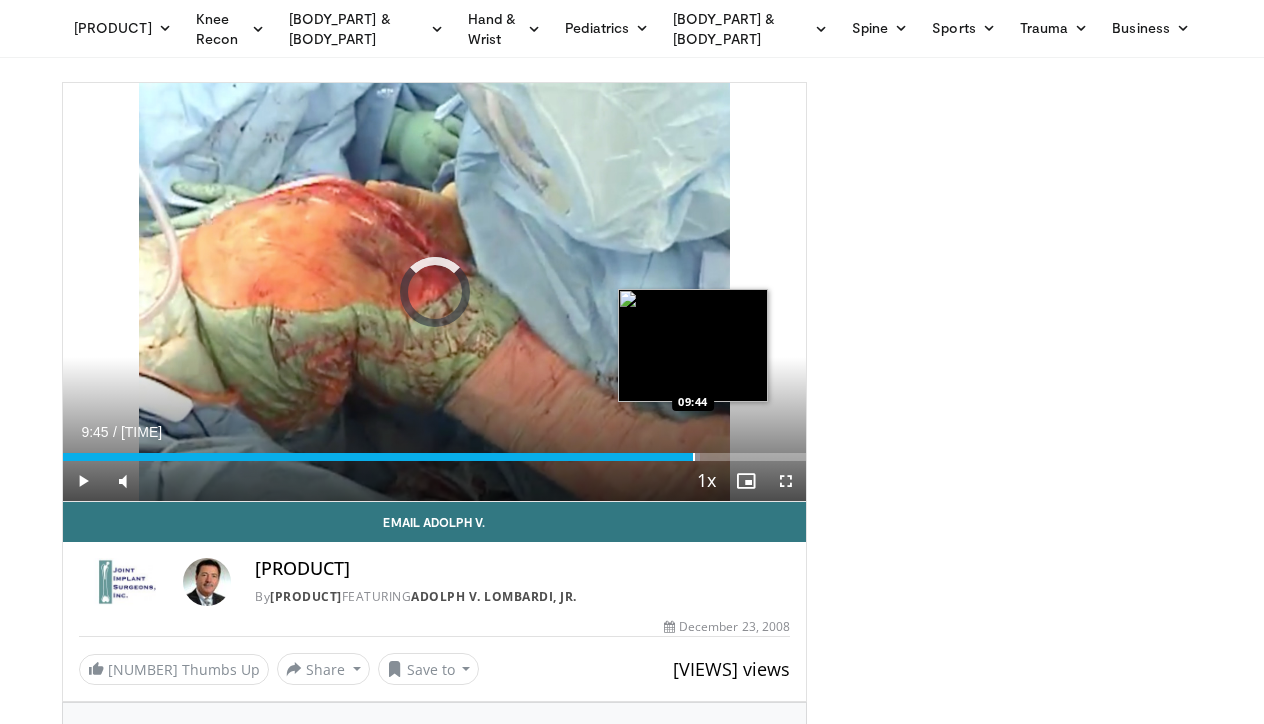 click at bounding box center [694, 457] 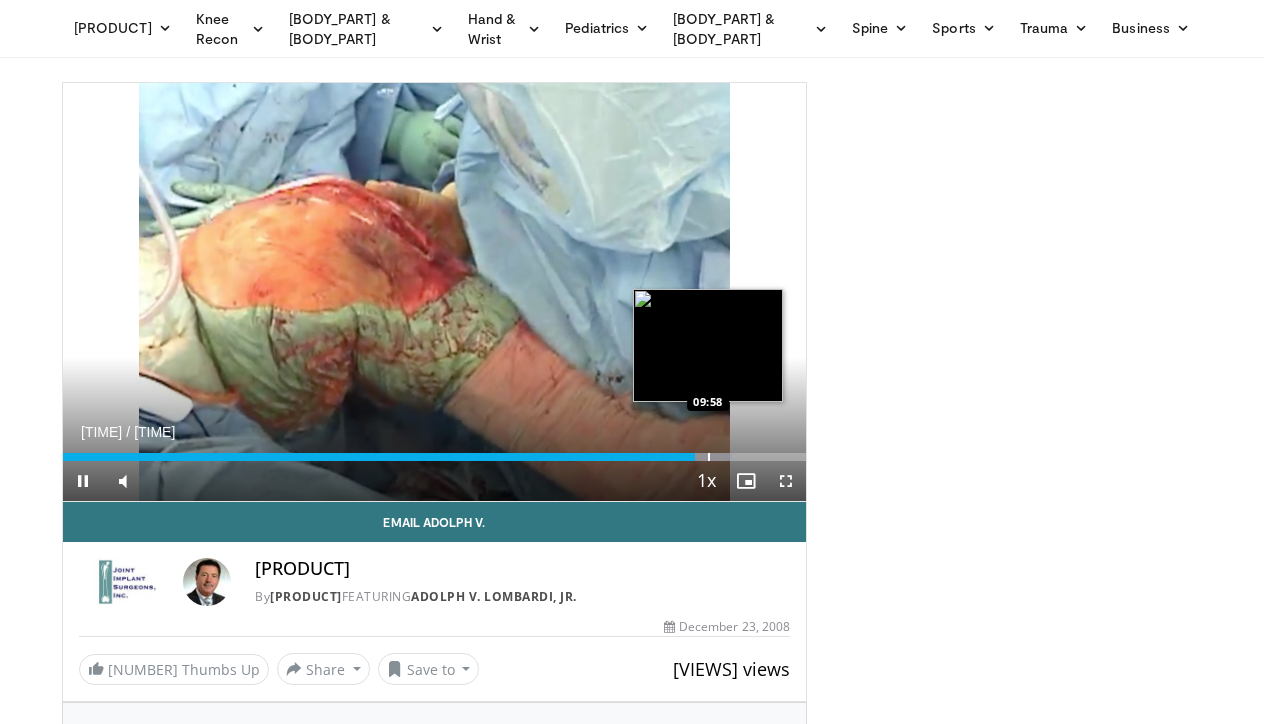 click at bounding box center [709, 457] 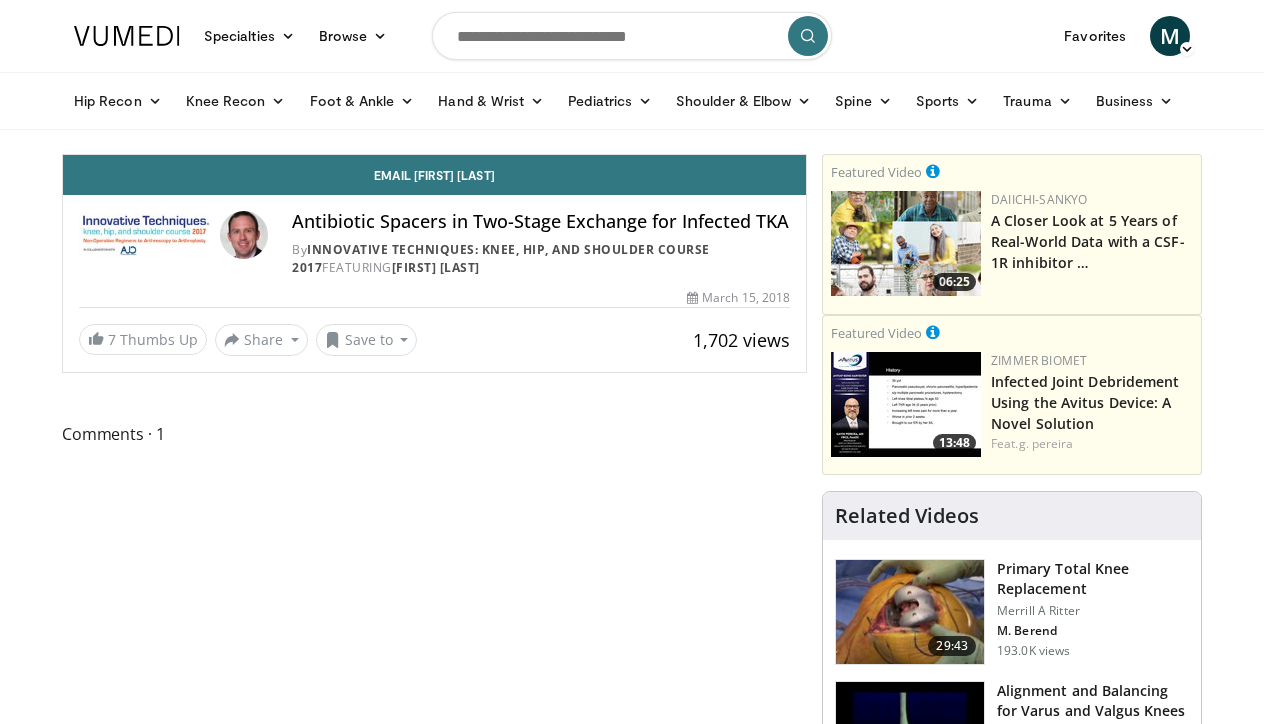 scroll, scrollTop: 0, scrollLeft: 0, axis: both 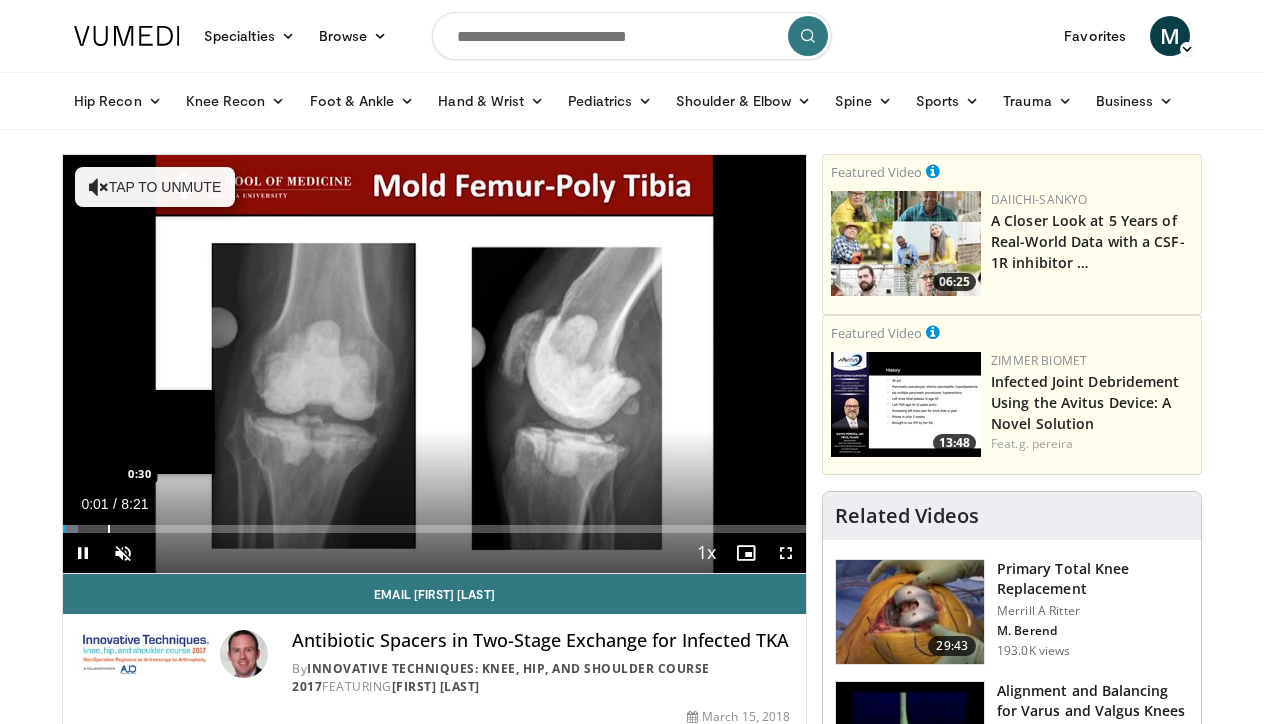 click on "Loaded :  1.98% 0:01 0:30" at bounding box center (434, 523) 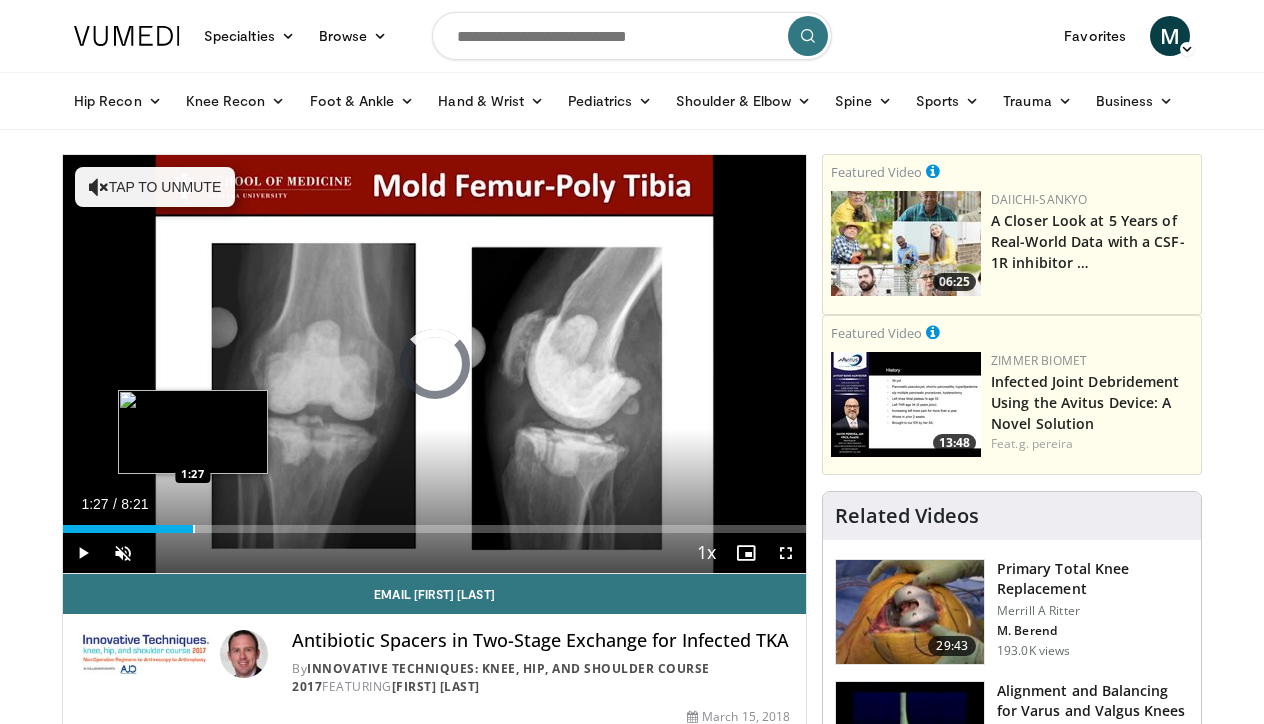 click on "Loaded :  7.96% 1:27 1:27" at bounding box center (434, 523) 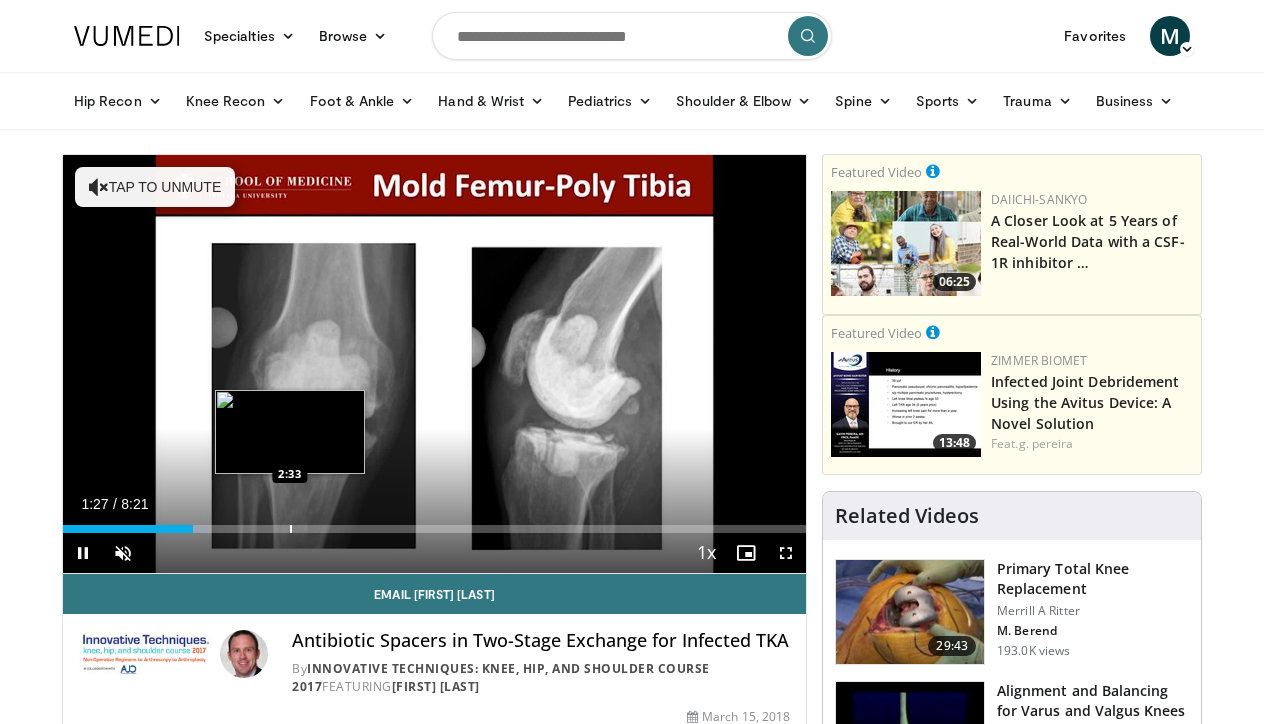 click at bounding box center (291, 529) 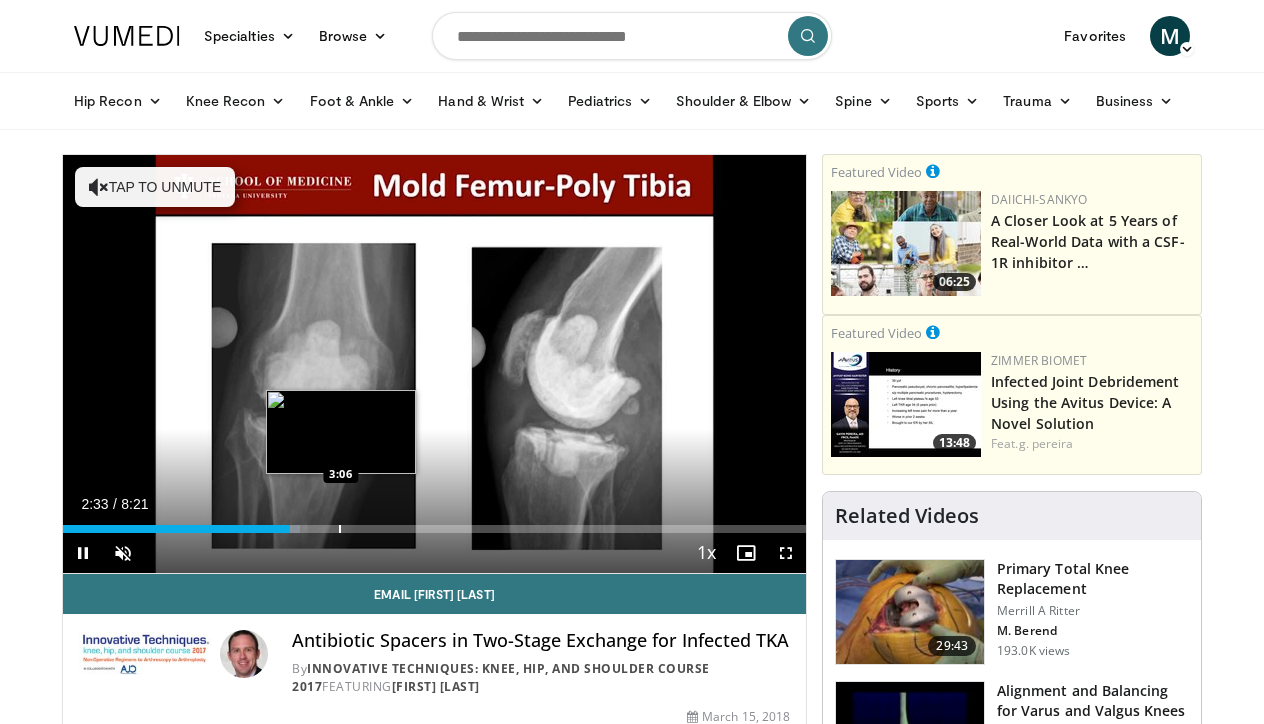 click at bounding box center (340, 529) 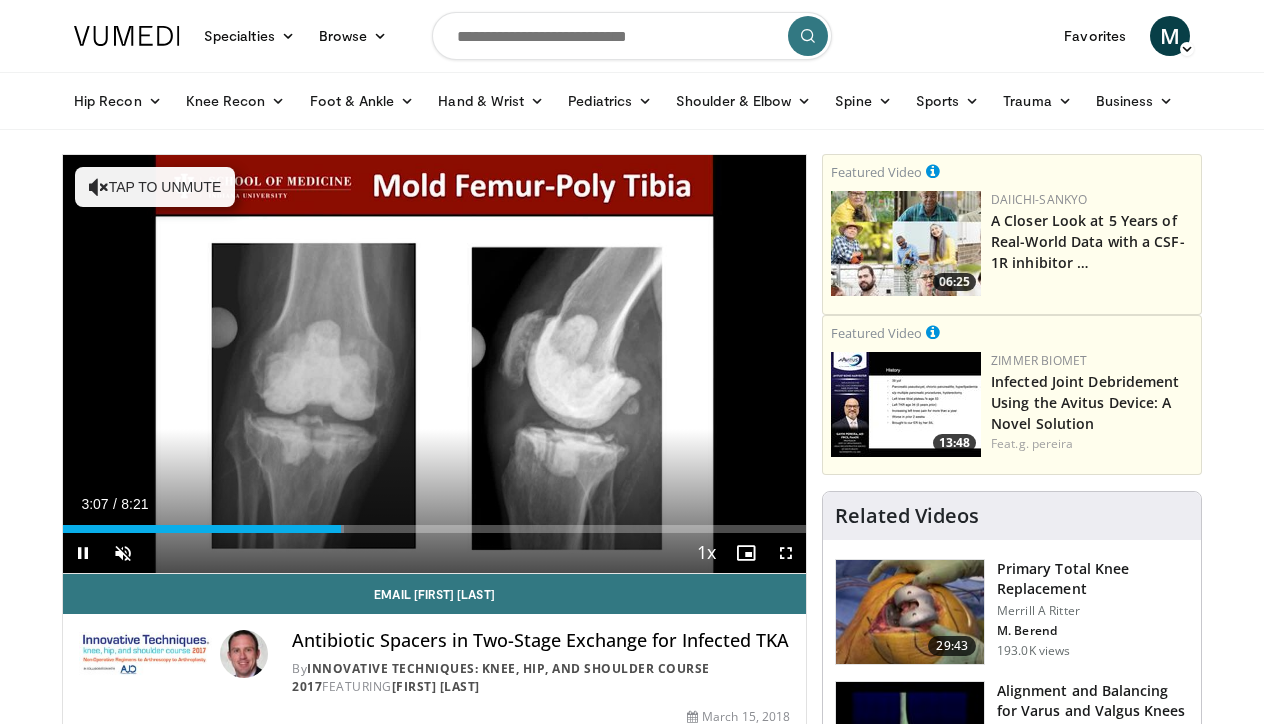 click on "Current Time  3:07 / Duration  8:21 Pause Skip Backward Skip Forward Unmute Loaded :  37.88% 3:07 3:59 Stream Type  LIVE Seek to live, currently behind live LIVE   1x Playback Rate 0.5x 0.75x 1x , selected 1.25x 1.5x 1.75x 2x Chapters Chapters Descriptions descriptions off , selected Captions captions off , selected Audio Track en (Main) , selected Fullscreen Enable picture-in-picture mode" at bounding box center (434, 553) 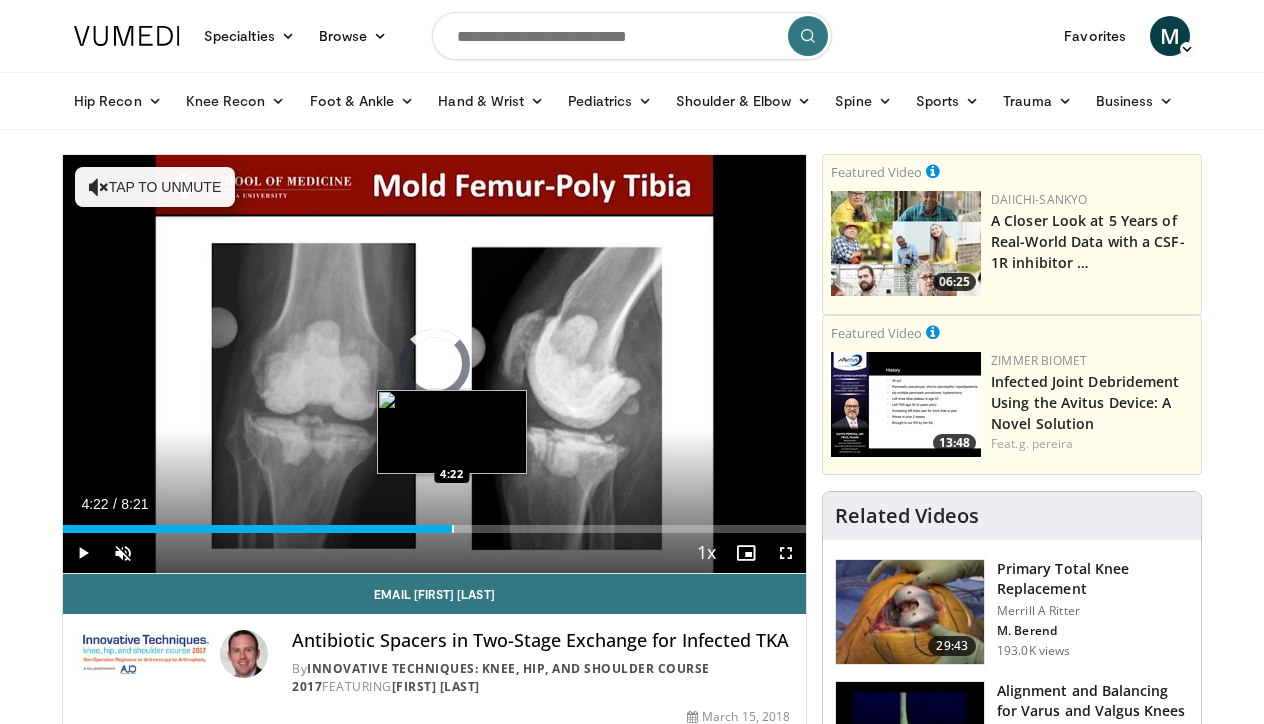 click on "Loaded :  45.86% 3:09 4:22" at bounding box center (434, 523) 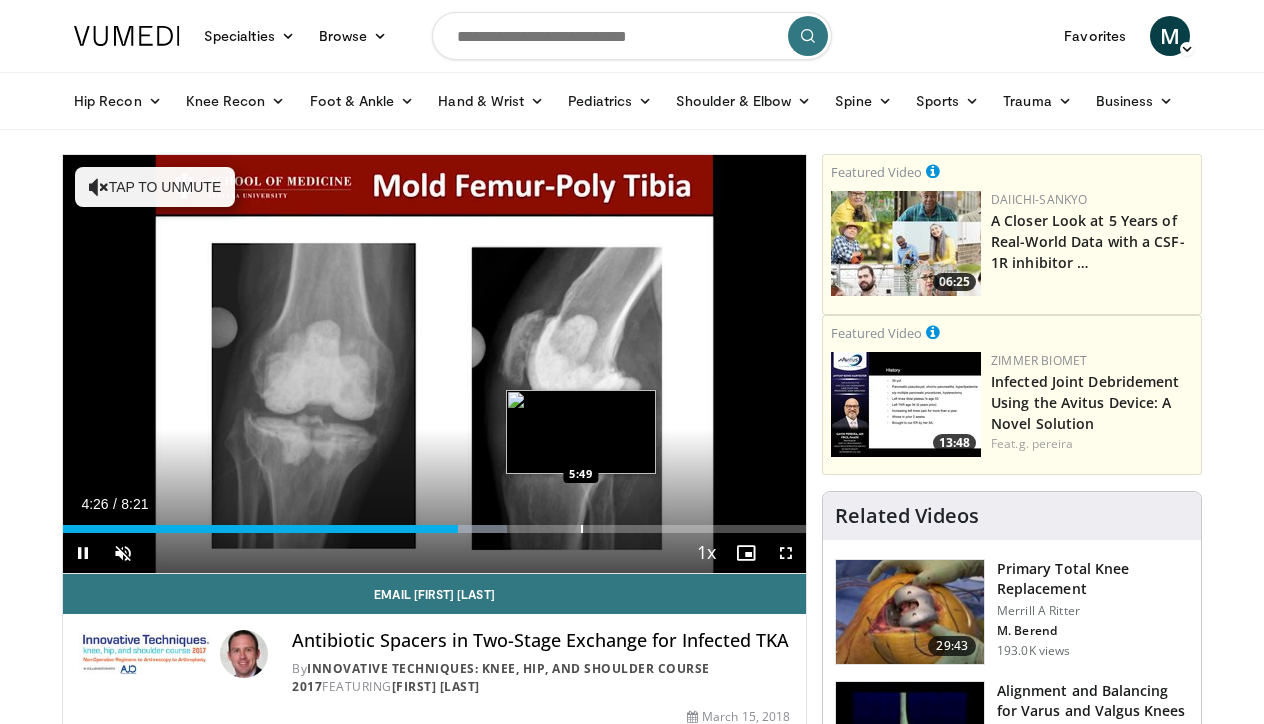 click on "Loaded :  59.82% 4:27 5:49" at bounding box center (434, 523) 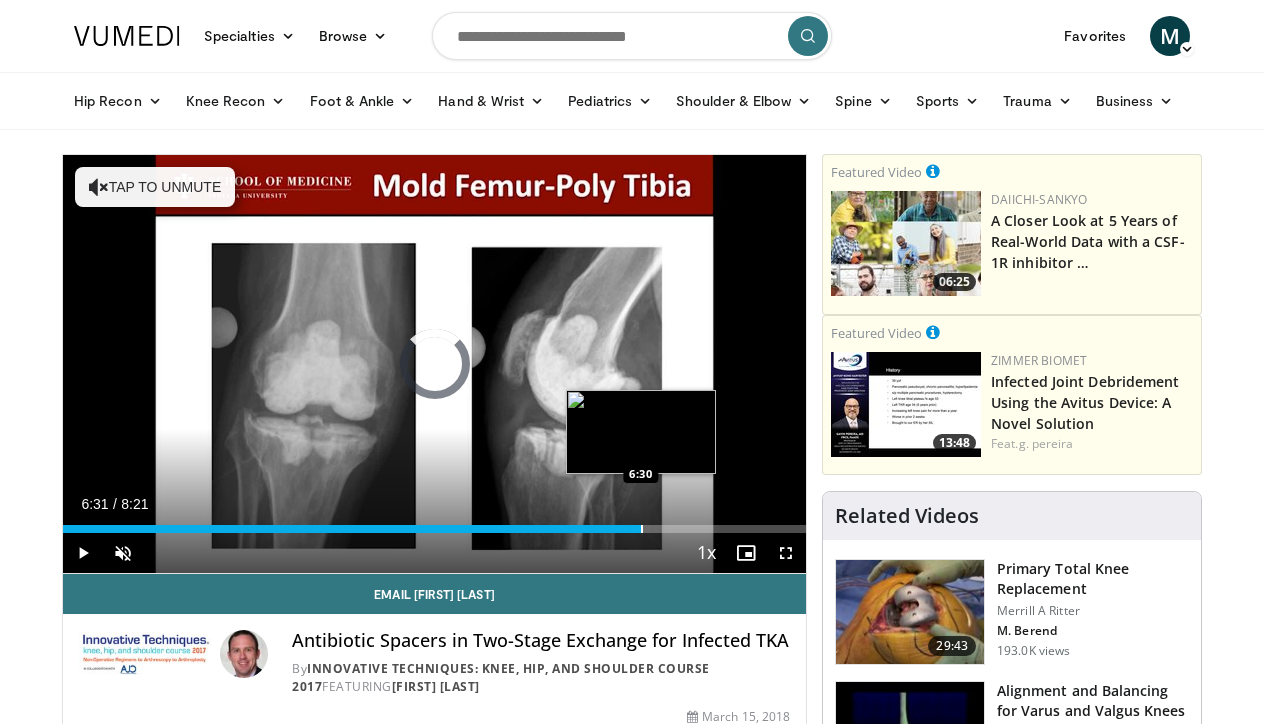click on "Loaded :  77.77% 6:31 6:30" at bounding box center (434, 523) 